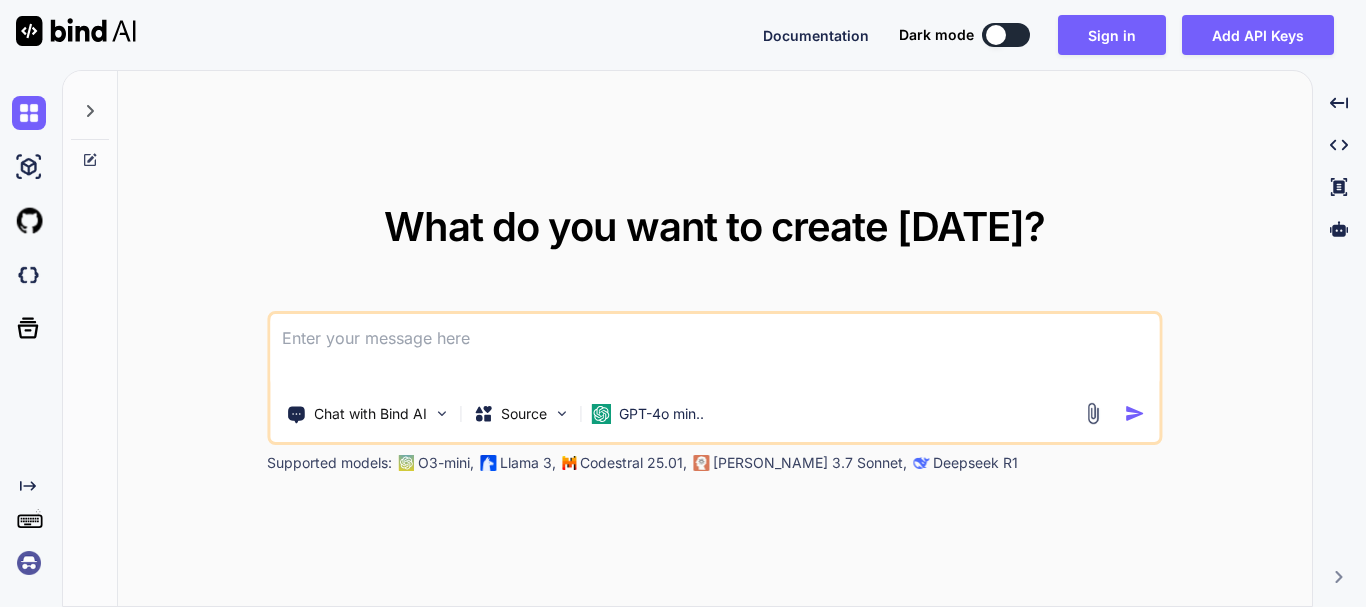 scroll, scrollTop: 0, scrollLeft: 0, axis: both 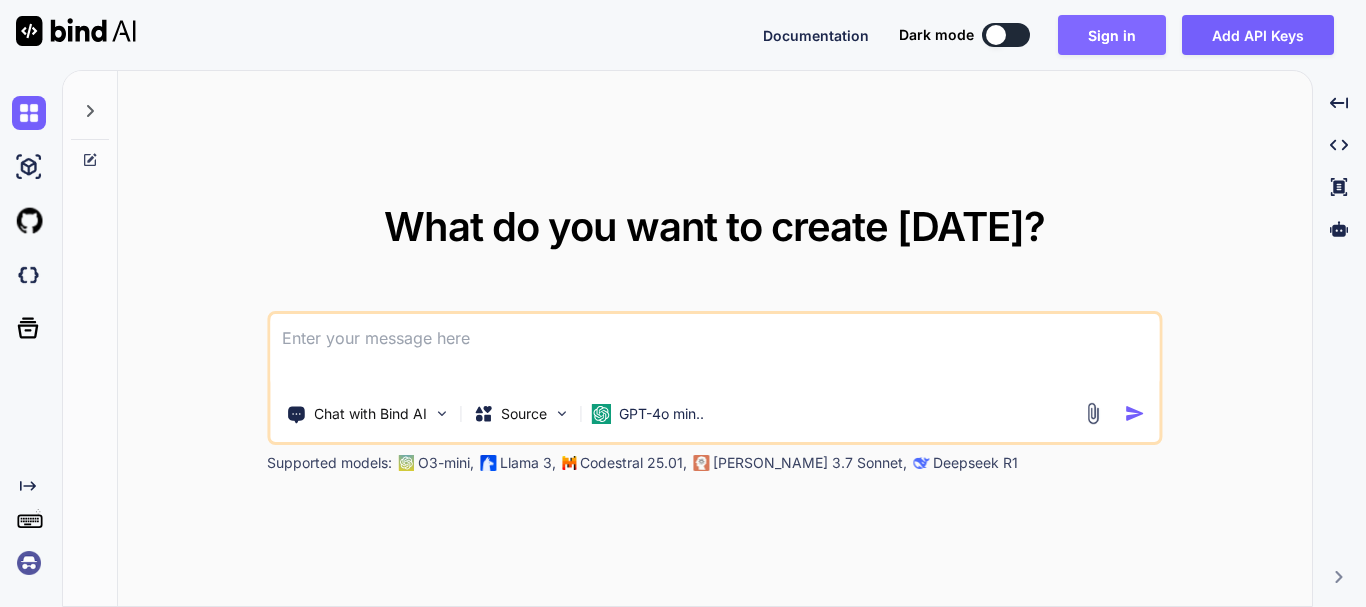 click on "Sign in" at bounding box center [1112, 35] 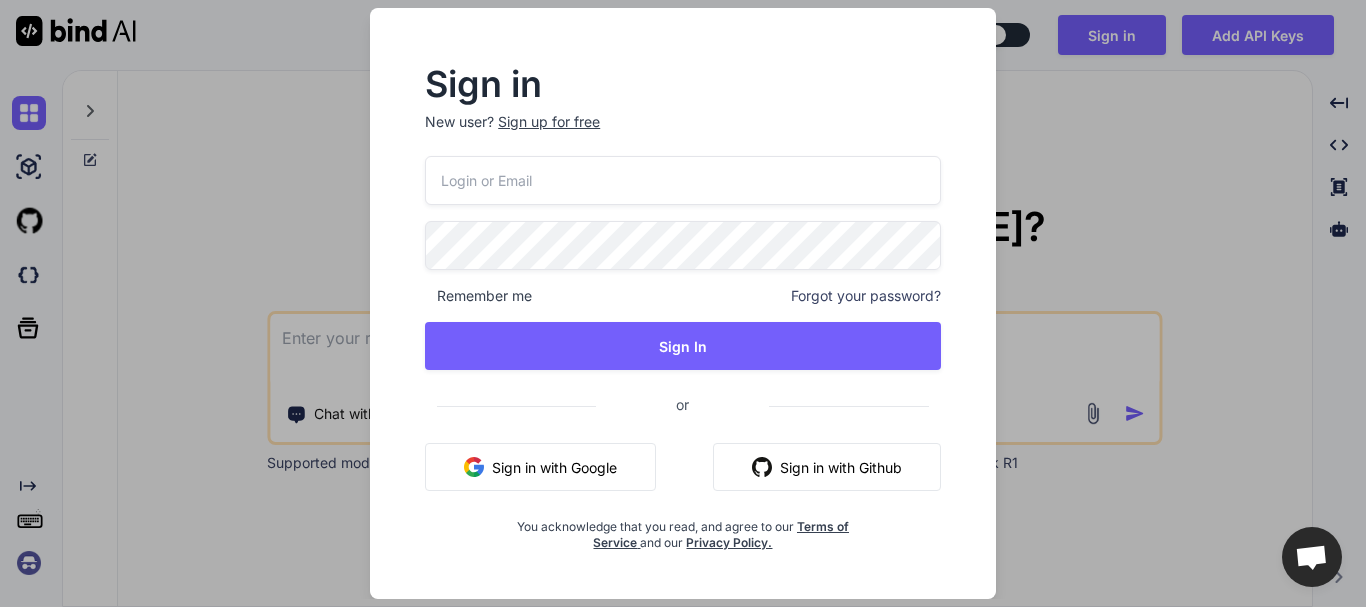 click at bounding box center [683, 180] 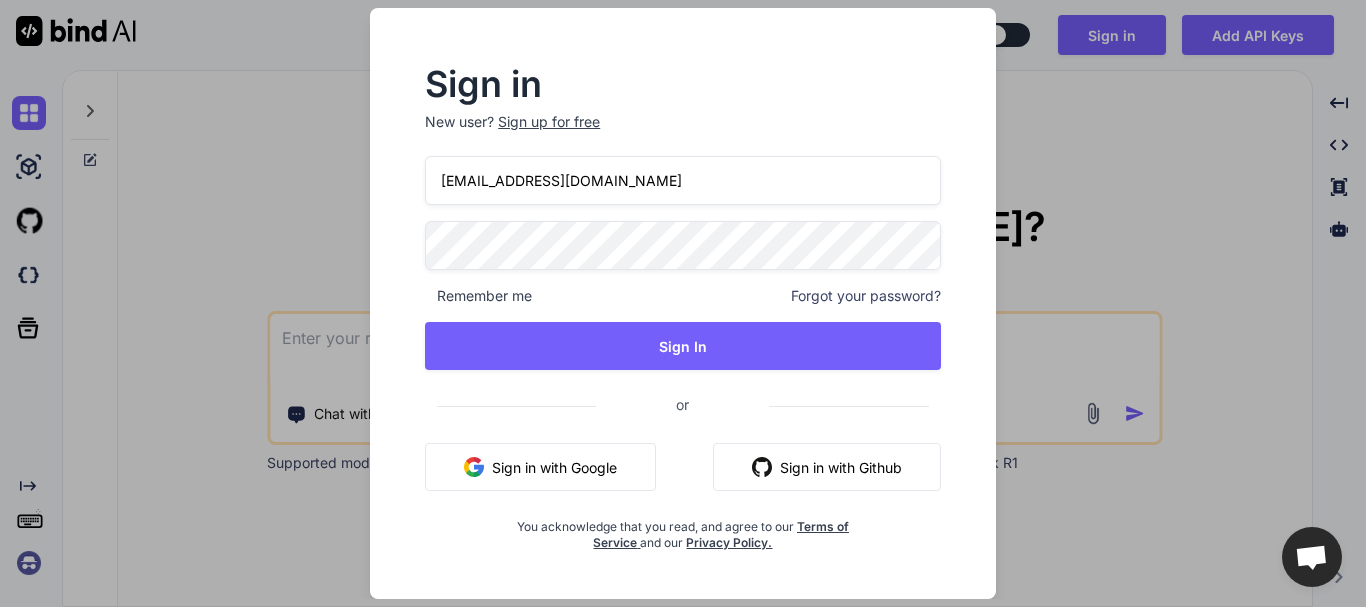 type on "[EMAIL_ADDRESS][DOMAIN_NAME]" 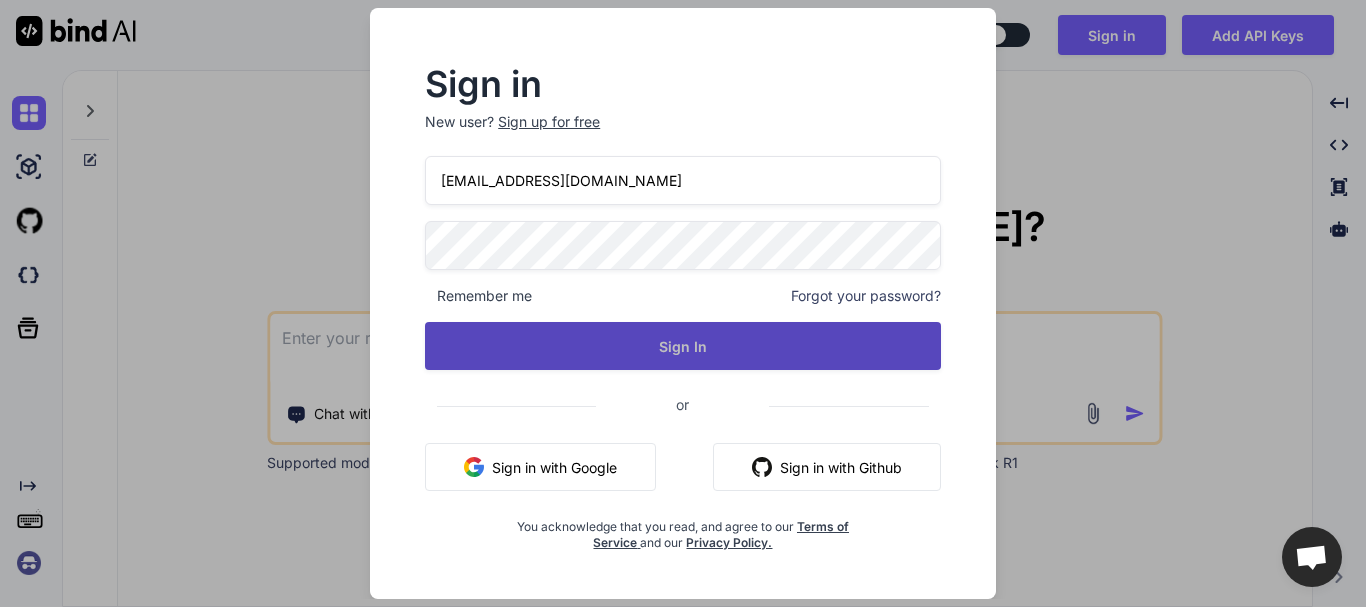 click on "Sign In" at bounding box center [683, 346] 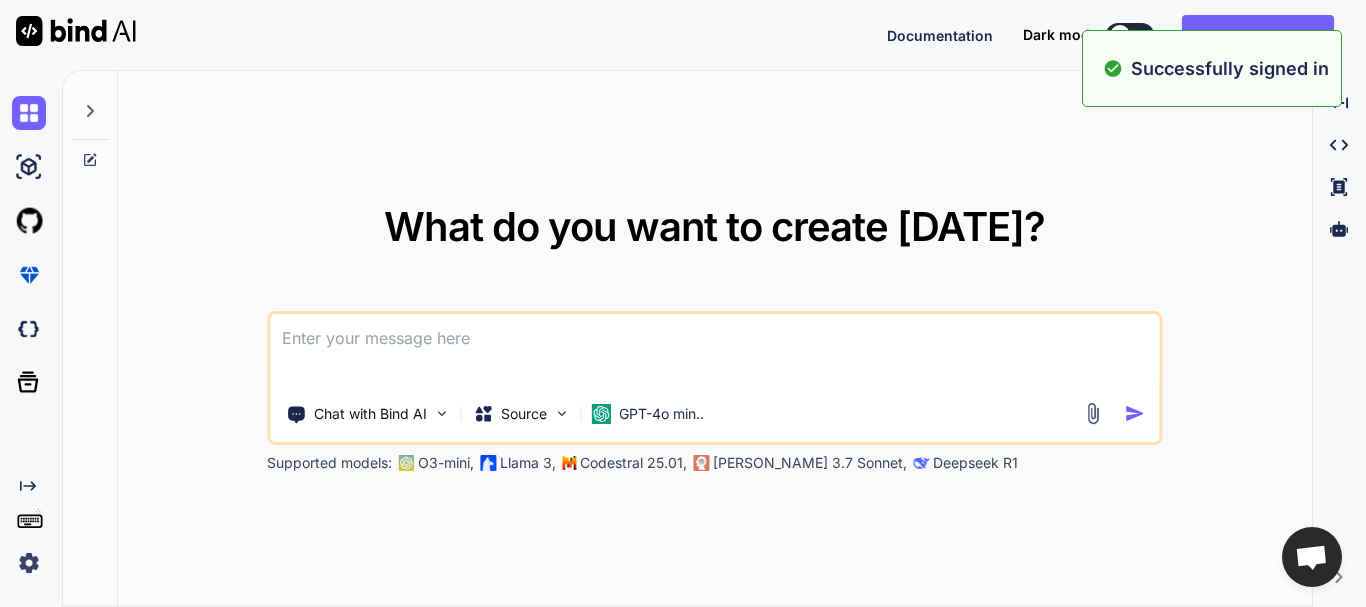 click on "What do you want to create [DATE]? Chat with Bind AI Source   GPT-4o min.. Supported models: O3-mini,   Llama 3, Codestral 25.01, [PERSON_NAME] 3.7 Sonnet, Deepseek R1" at bounding box center (715, 339) 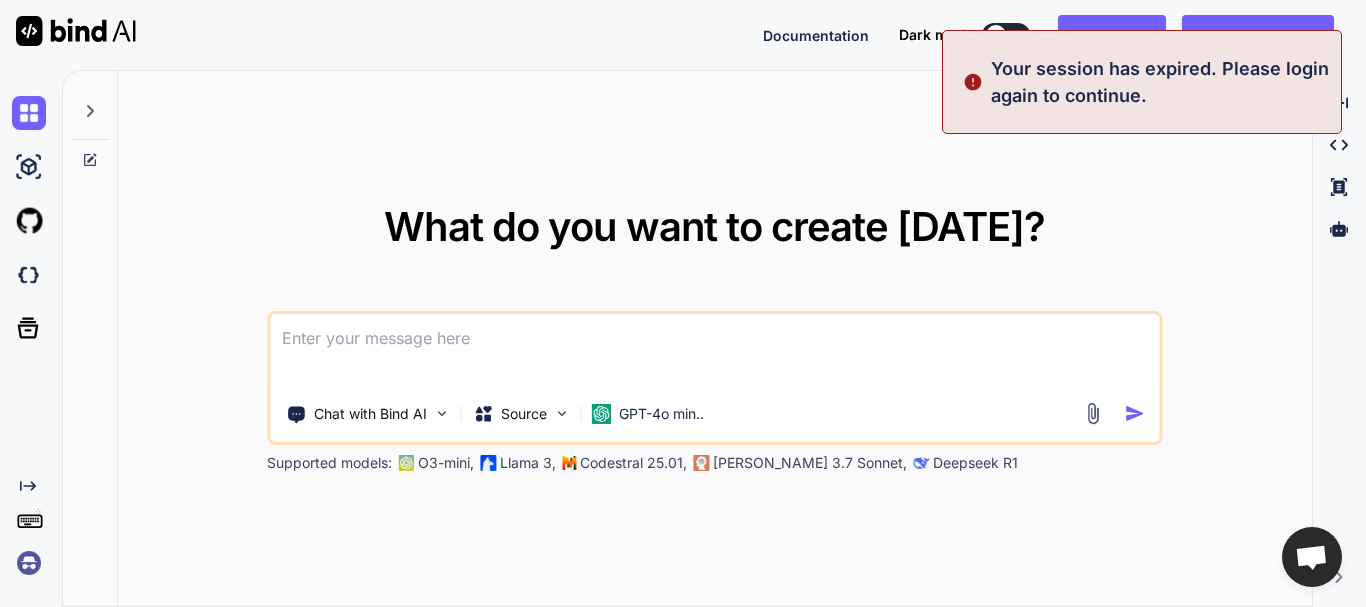 click on "What do you want to create [DATE]? Chat with Bind AI Source   GPT-4o min.. Supported models: O3-mini,   Llama 3, Codestral 25.01, [PERSON_NAME] 3.7 Sonnet, Deepseek R1" at bounding box center [715, 339] 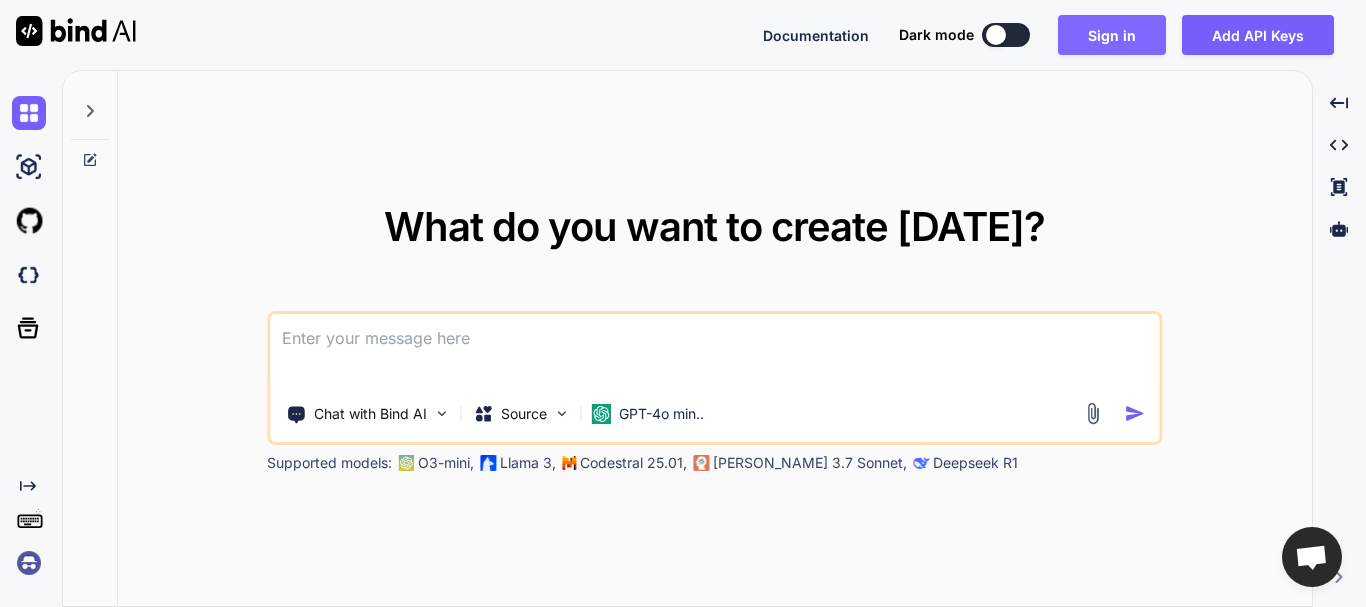 click on "Sign in" at bounding box center [1112, 35] 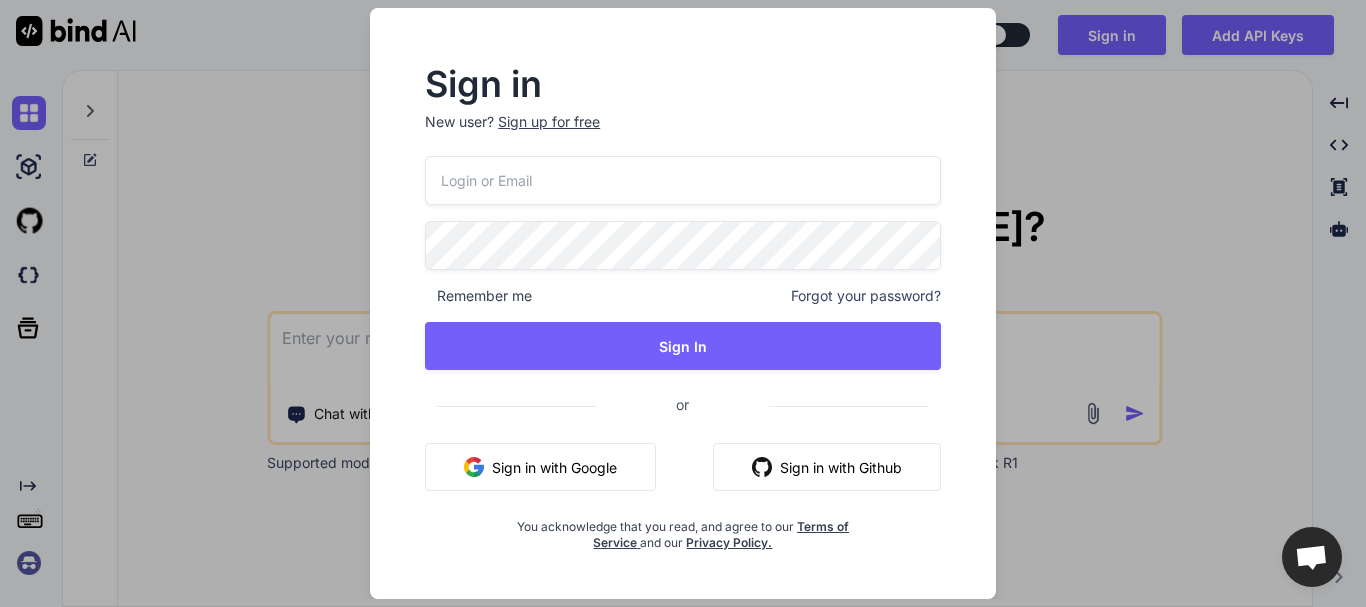 click at bounding box center [683, 180] 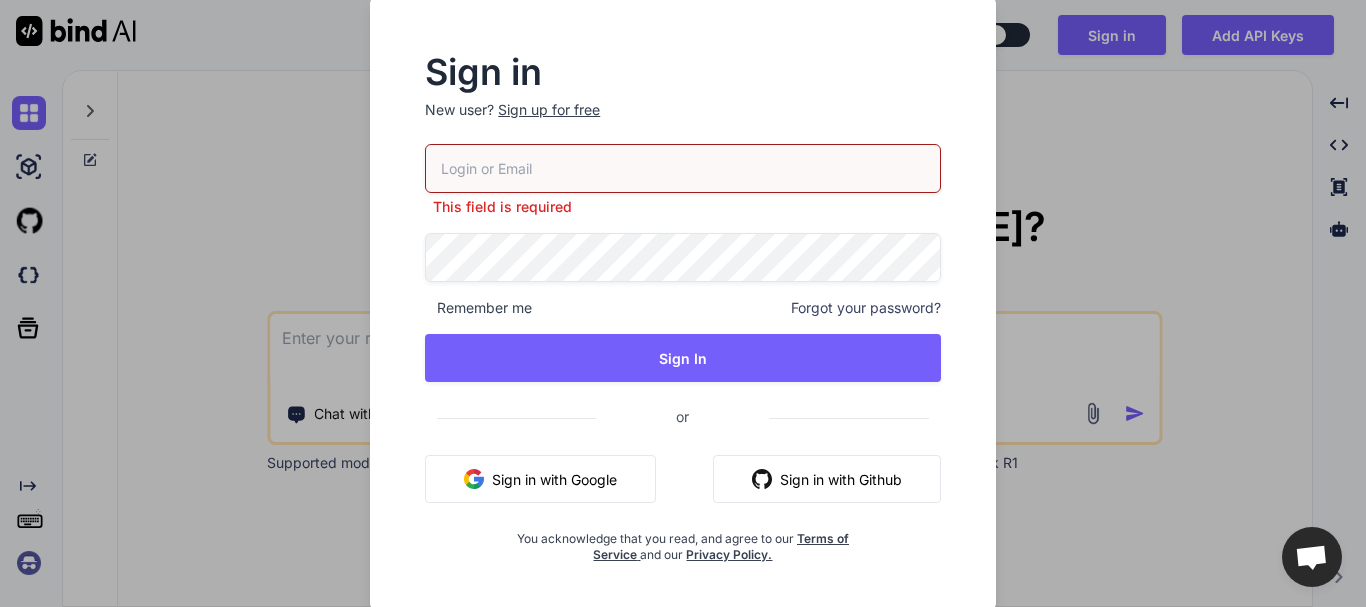 paste on "[EMAIL_ADDRESS][DOMAIN_NAME]" 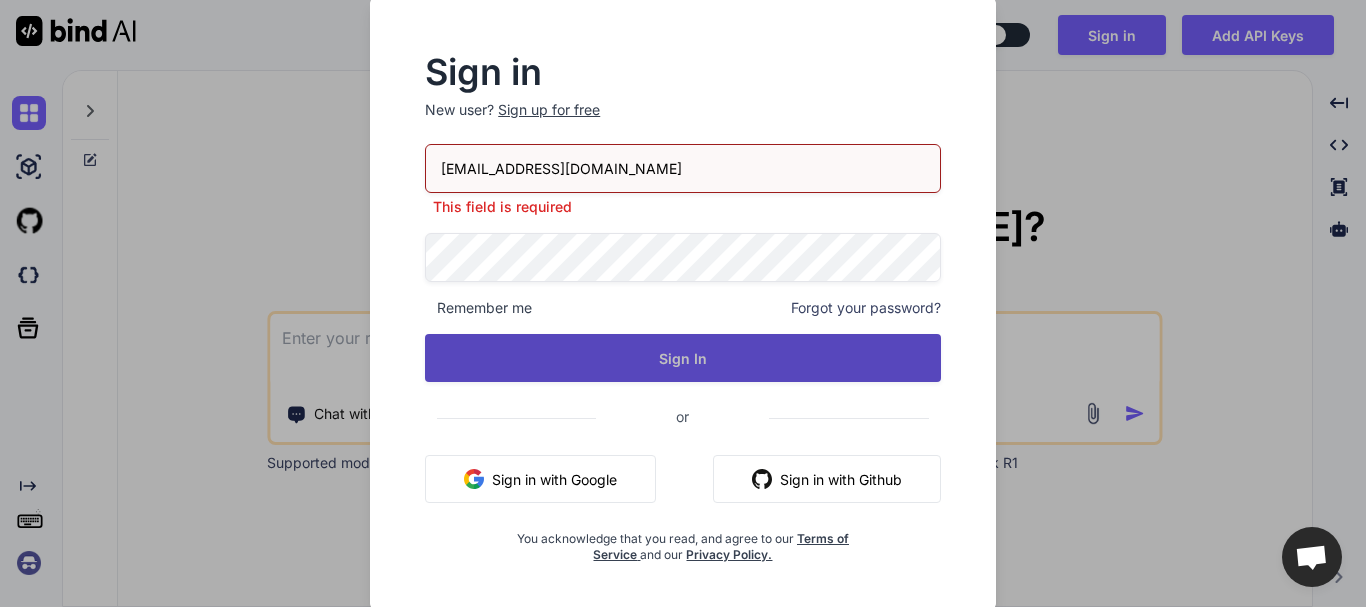 type on "[EMAIL_ADDRESS][DOMAIN_NAME]" 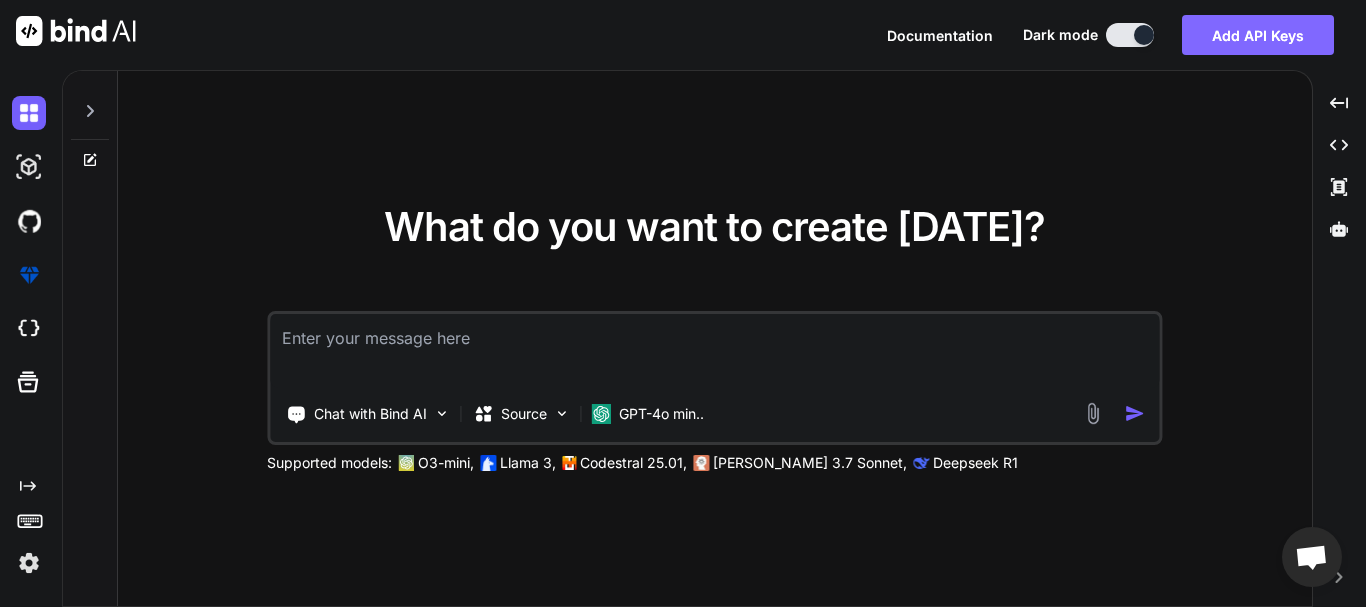 click on "Add API Keys" at bounding box center [1258, 35] 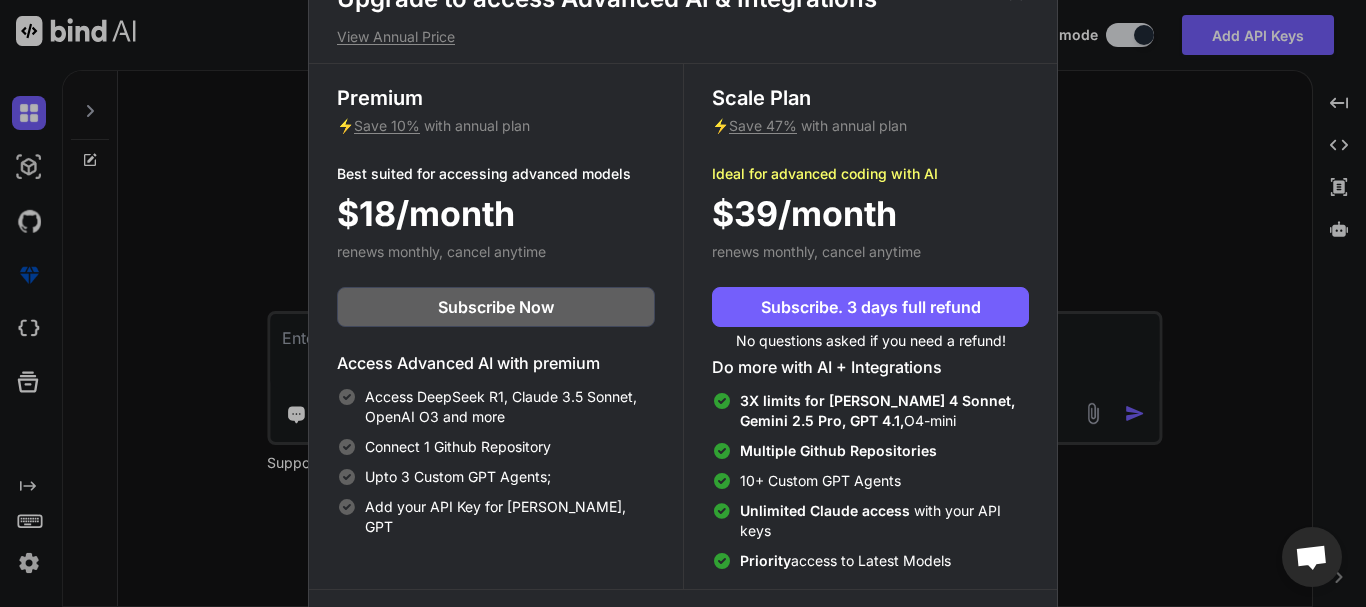 scroll, scrollTop: 13, scrollLeft: 0, axis: vertical 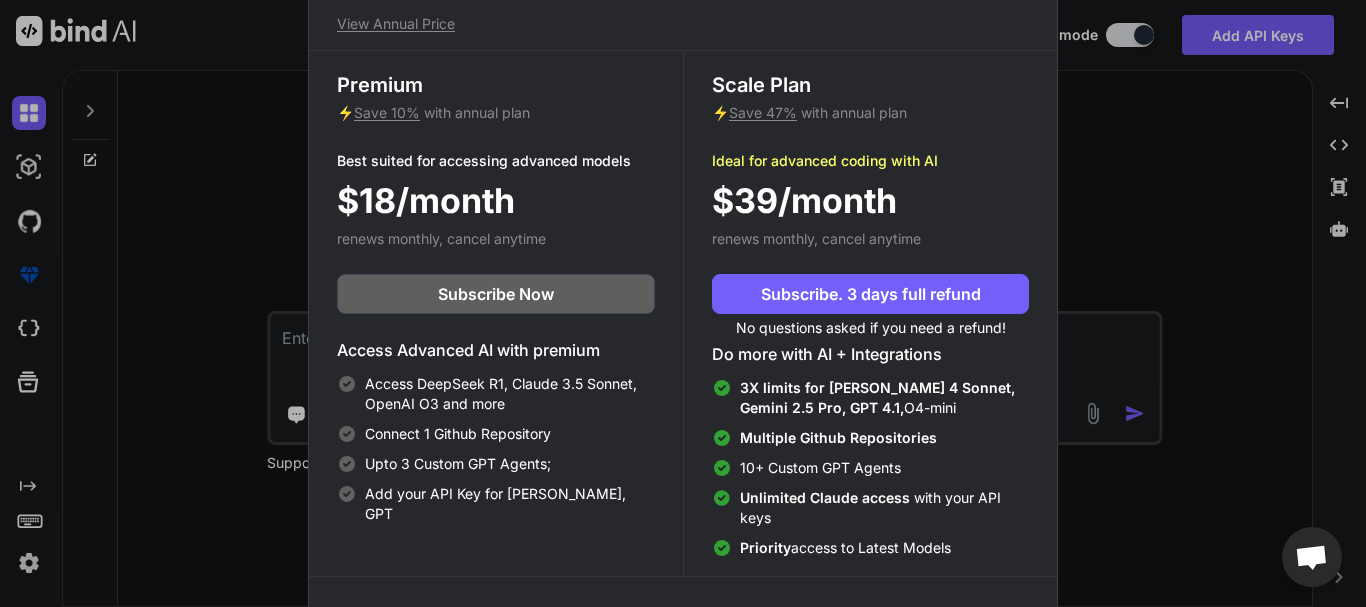 click on "Upgrade to access Advanced AI & Integrations  View Annual Price Premium   ⚡ Save 10%   with annual plan Best suited for accessing advanced models $18/month renews monthly, cancel anytime Subscribe Now Access Advanced AI with premium Access DeepSeek R1, [PERSON_NAME] 3.5 Sonnet, OpenAI O3 and more Connect 1 Github Repository Upto 3 Custom GPT Agents; Add your API Key for [PERSON_NAME], GPT Scale Plan   ⚡ Save 47%   with annual plan Ideal for advanced coding with AI $39/month renews monthly, cancel anytime Subscribe. 3 days full refund No questions asked if you need a refund! Do more with AI + Integrations 3X limits for [PERSON_NAME] 4 Sonnet, Gemini 2.5 Pro, GPT 4.1, O4-mini Multiple Github Repositories 10+ Custom GPT Agents Unlimited [PERSON_NAME] access   with your API keys Priority  access to Latest Models Compare plans   to learn more" at bounding box center [683, 303] 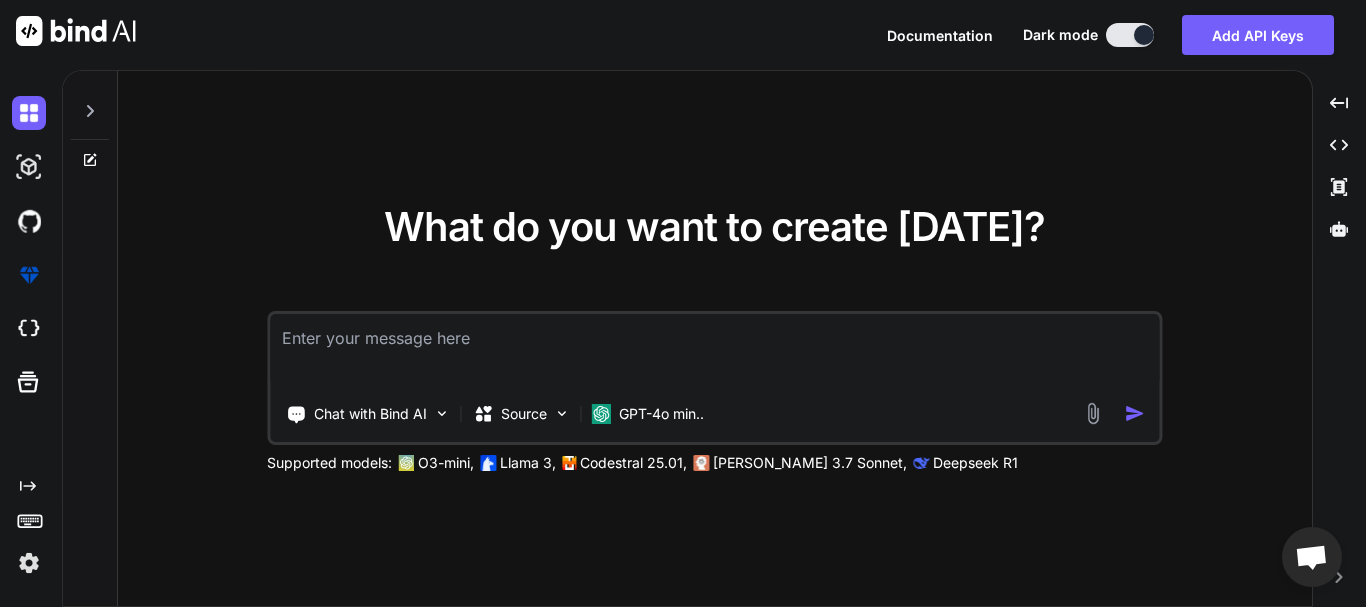 click at bounding box center [714, 351] 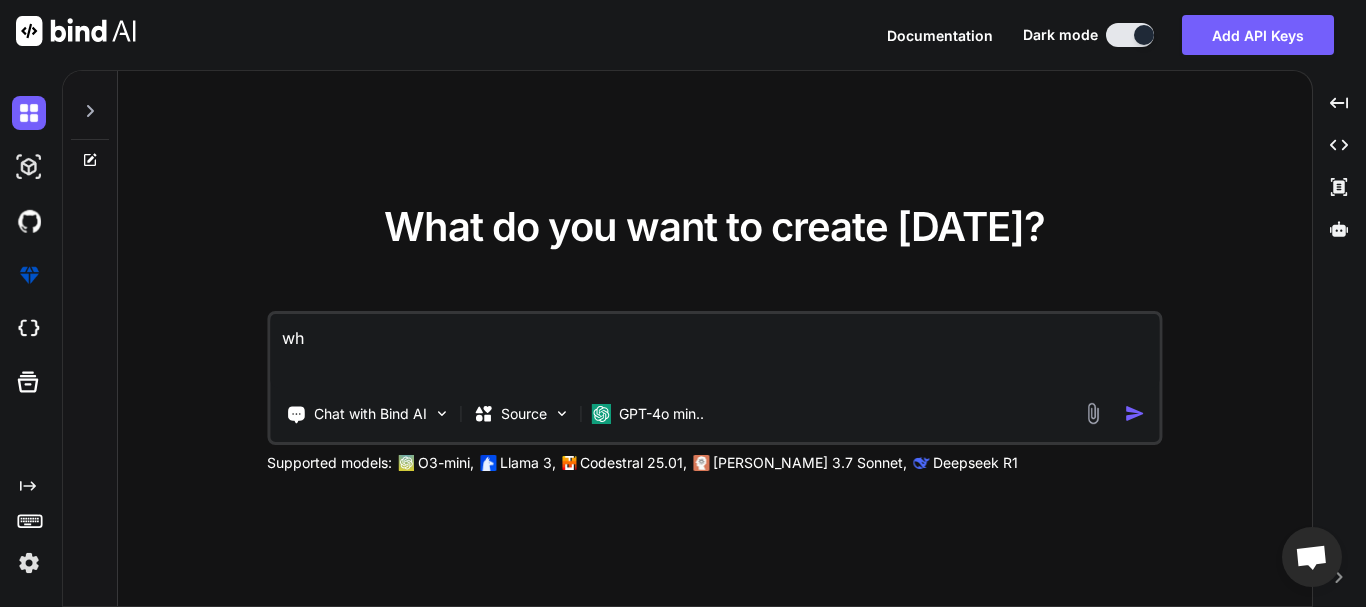 type on "w" 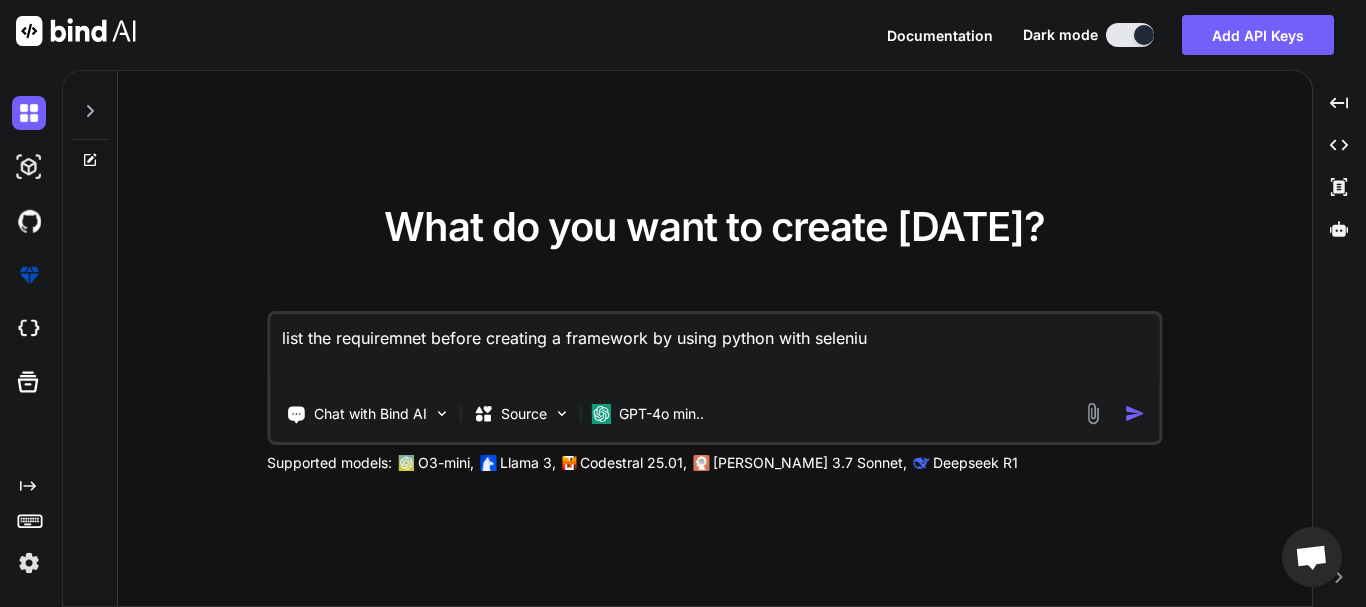 type on "list the requiremnet before creating a framework by using python with selenium" 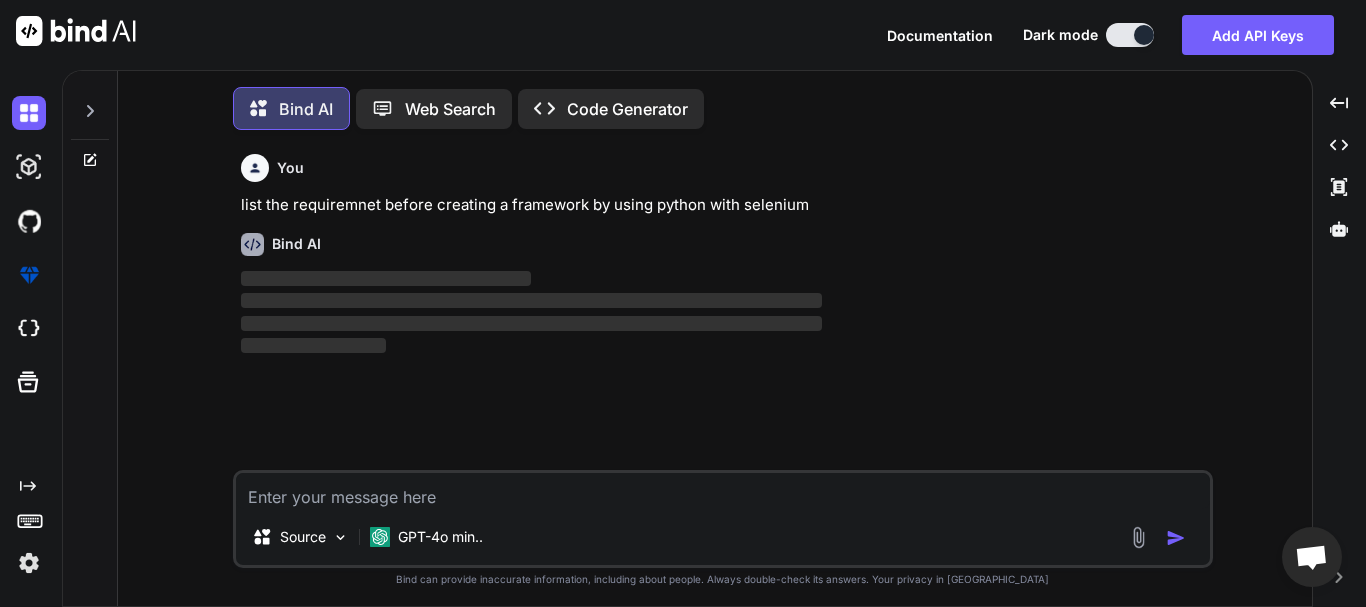 scroll, scrollTop: 10, scrollLeft: 0, axis: vertical 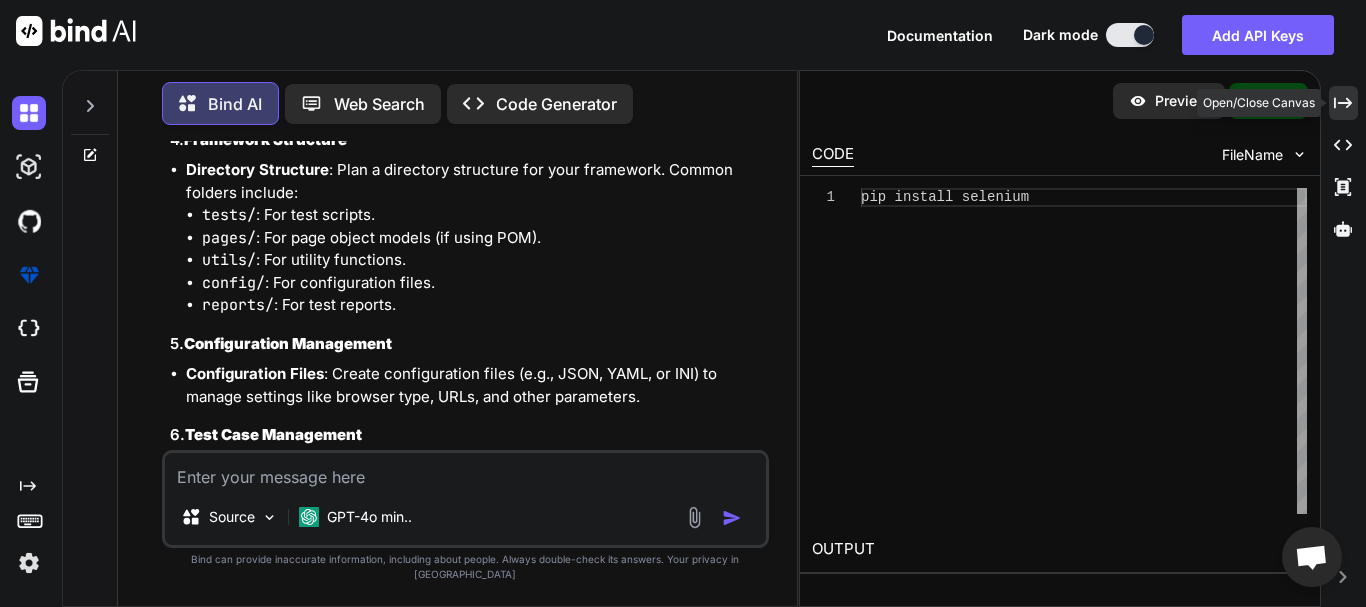 click 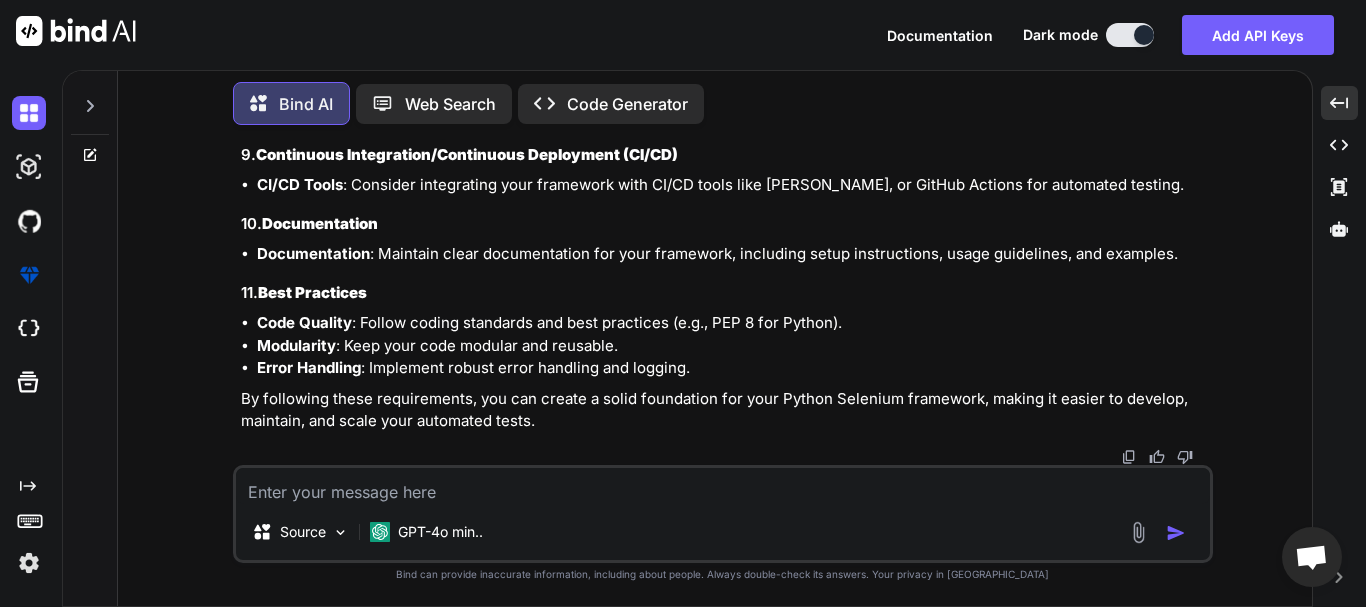 scroll, scrollTop: 1178, scrollLeft: 0, axis: vertical 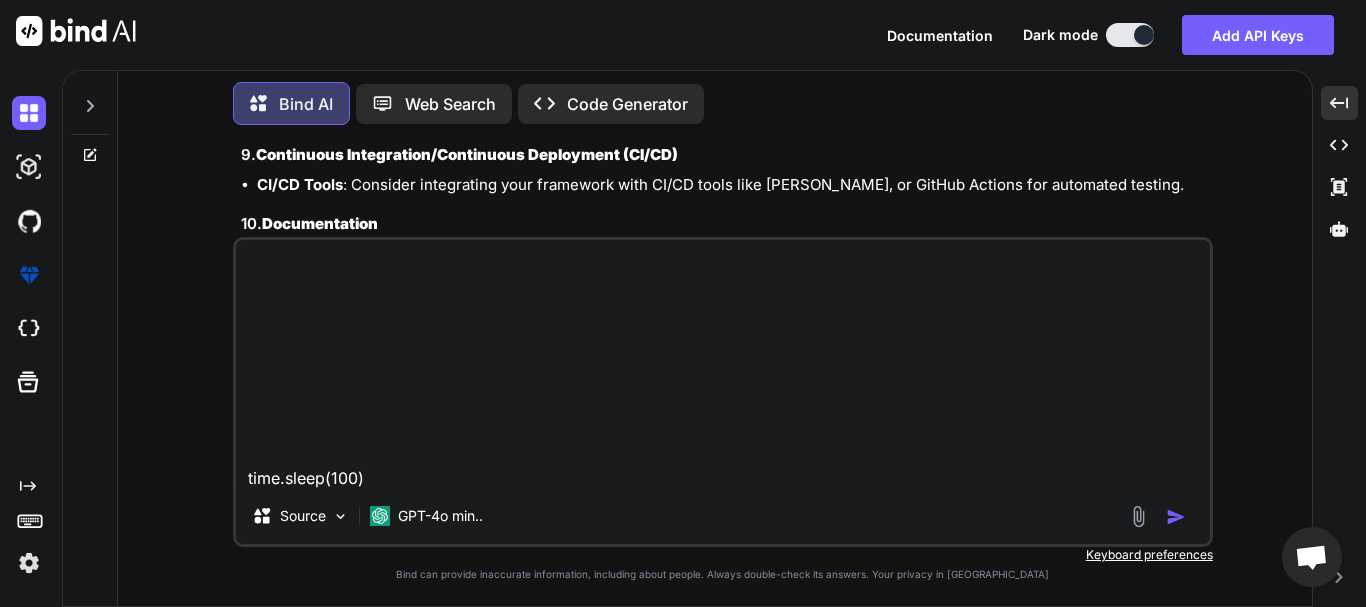 click on "import time
from selenium import webdriver
from [DOMAIN_NAME] import By
driver = webdriver.Edge()
driver.get("[URL][DOMAIN_NAME]")
[DOMAIN_NAME]_window()
print(driver.title)
print(driver.current_url)
driver.find_element([DOMAIN_NAME], "username").send_keys("[PERSON_NAME][EMAIL_ADDRESS][DOMAIN_NAME]")
[DOMAIN_NAME]_element([DOMAIN_NAME],"password").send_keys("Chetu@1234")
driver.find_element(By.CLASS,"btn-custom btn-yellow w-100 btn-large py-2 mt-3").Click
time.sleep(100)" at bounding box center [723, 364] 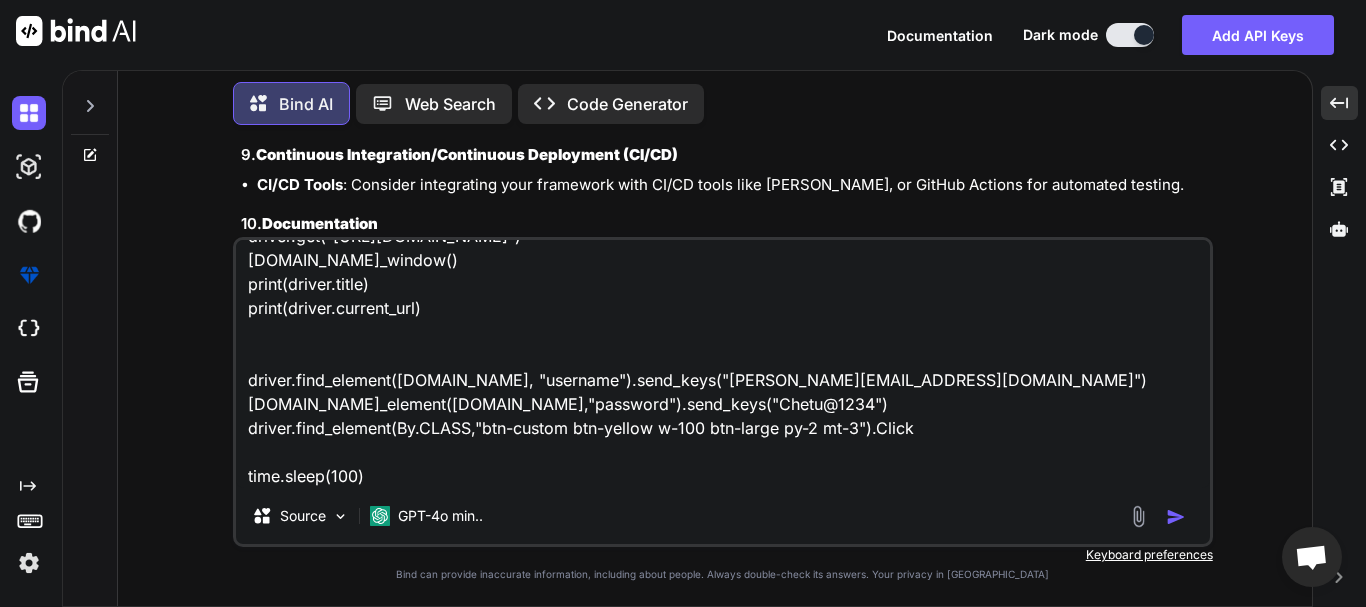 scroll, scrollTop: 196, scrollLeft: 0, axis: vertical 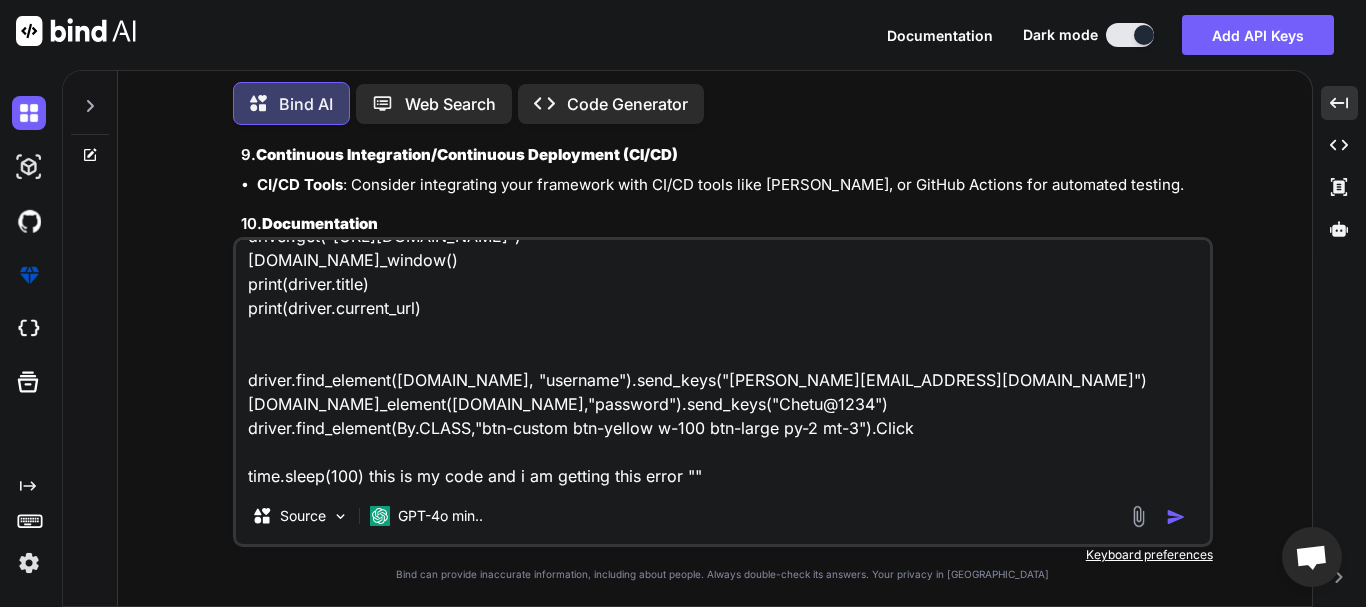 paste on "L:\Ipsum\dolorsit6\AmetconSectetur\AdipIscingel\.sedd\Eiusmod\tempor.inc U:\Labor\etdolore7\MagnaalIquaenim\AdmiNimvenia\quisnostru.ex
Ulla175 - Labori ni aliquipexeacom
conse://duisauteirure-inrep-vo.velit.ess/
Cillumfug (null pariat exce sint):
Occa "C:\Nonpr\suntculp3\QuioffiCiadeser\MollItanimid\estlaborum.pe", unde 98, om <istena>
errorv.accu_dolorem(La.TOTAM,"rem-aperia eaq-ipsaqu a-284 ill-inven ve-0 qu-5").Archi
^^^^^^^^^^^^^^^^^^^^^^^^^^^^^^^^^^^^^^^^^^^^^^^^^^^^^^^^^^^^^^^^^^^^^^^^^^^^^^^
Beat "V:\Dicta\explicab6\NemoeniMipsamqu\VoluPtasaspe\.auto\Fug\cons-magnidol\eosratio\sequinesc\nequep\quisquamd.ad", numq 027, ei modi_tempora
incidu magn.quaerat(Etiammi.SOLU_NOBISEL, {"optio": cu, "nihil": imped})["quopl"]
^^^^^^^^^^^^^^^^^^^^^^^^^^^^^^^^^^^^^^^^^^^^^^^^^^^^^^^^^^^^^^^^^
Face "P:\Assum\repellen2\TemporiBusautem\QuibUsdamoff\.debi\Rer\nece-saepeeve\voluptat\repudiand\recusa\itaqueear.hi", tene 023, sa delectu
reic.volup_maiores.alias_perferen(doloribu)
Aspe..." 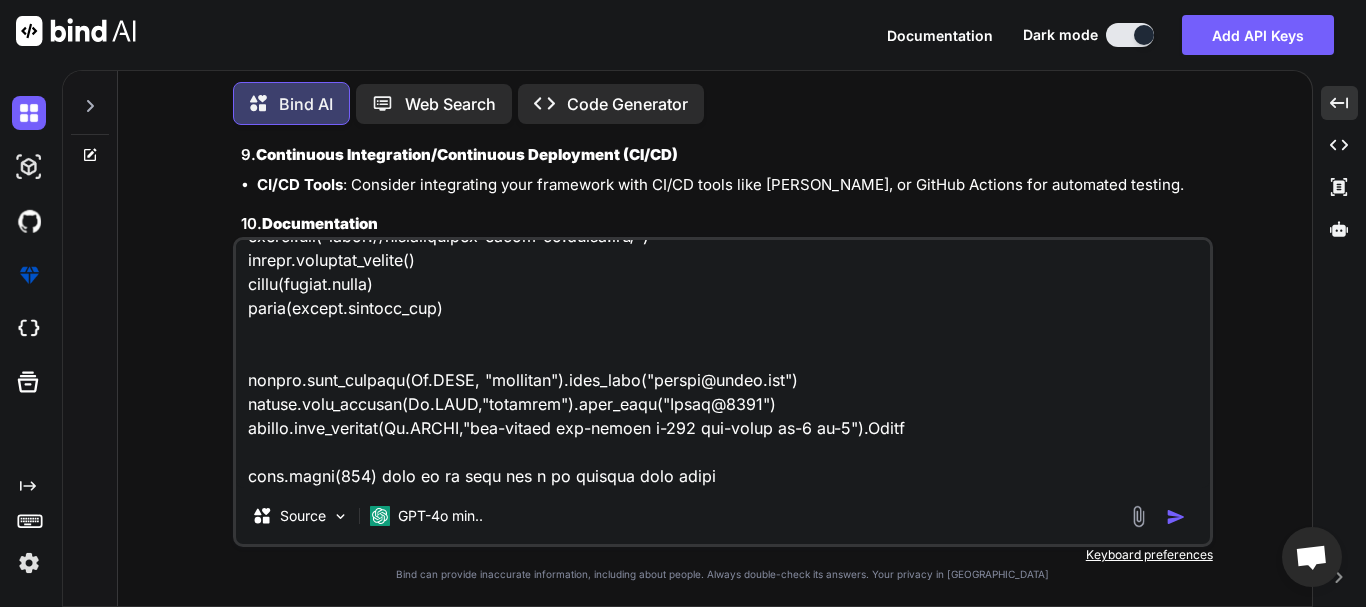 scroll, scrollTop: 1322, scrollLeft: 0, axis: vertical 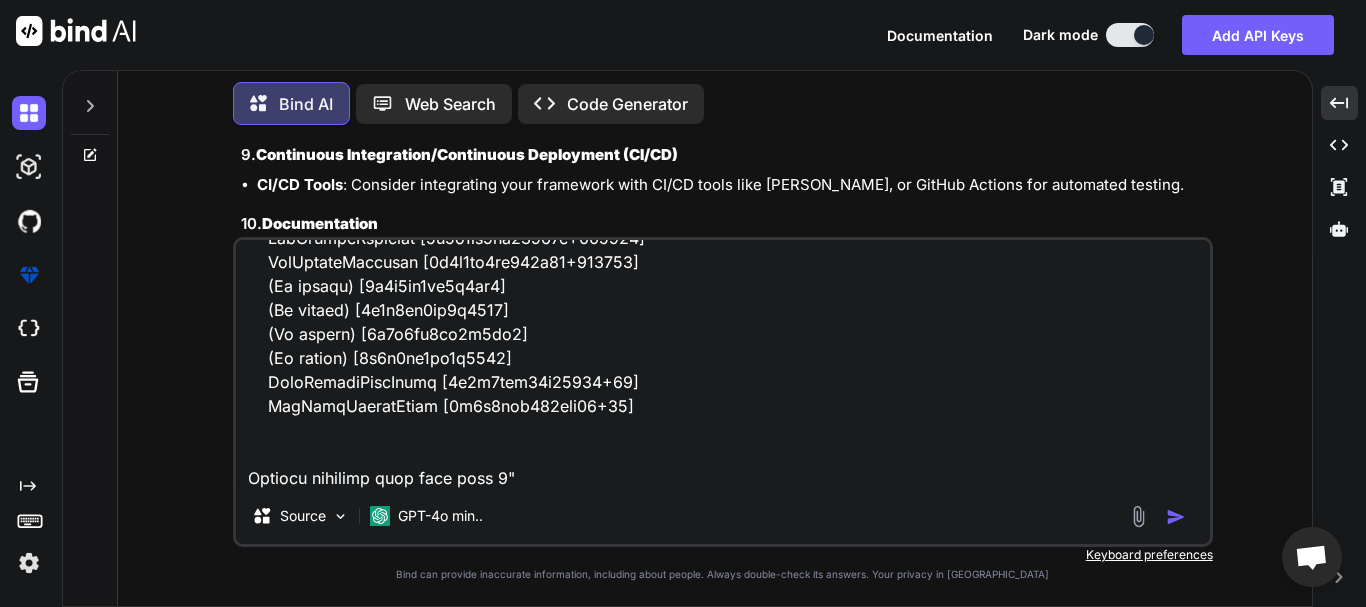 type on "loremi dolo
sita consecte adipis elitseddo
eius temporin.utlaboree.dolore.ma aliqua En
admini = veniamqui.Nost()
exerci.ull("labor://nisialiquipex-eacom-co.duisa.iru/")
inrepr.voluptat_velite()
cillu(fugiat.nulla)
paria(except.sintocc_cup)
nonpro.sunt_culpaqu(Of.DESE, "mollitan").ides_labo("perspi@undeo.ist")
natuse.volu_accusan(Do.LAUD,"totamrem").aper_eaqu("Ipsaq@3441")
abillo.inve_veritat(Qu.ARCHI,"bea-vitaed exp-nemoen i-527 qui-volup as-3 au-7").Oditf
cons.magni(692) dolo eo ra sequ nes n po quisqua dolo adipi "N:\Eiusm\temporai9\MagnamqUaeratet\MinuSsolutan\.elig\Optiocu\nihili.quo P:\Facer\possimus5\AssumenDarepell\TempOribusau\quibusdamo.de
Reru221 - Necess sa evenietvolupta
repud://recusandaeita-earum-hi.tenet.sap/
Delectusr (volu maiore alia perf):
Dolo "A:\Repel\minimnos0\ExercitAtionemu\CorpOrissusc\laboriosam.al", comm 75, co <quidma>
mollit.mole_harumqu(Re.FACIL,"exp-distin nam-libero t-718 cum-solut no-1 el-6").Optio
^^^^^^^^^^^^^^^^^^^^^^^^^^^^^^^^^^^^^^^^^^^^^^^^^^^^^^^^^^..." 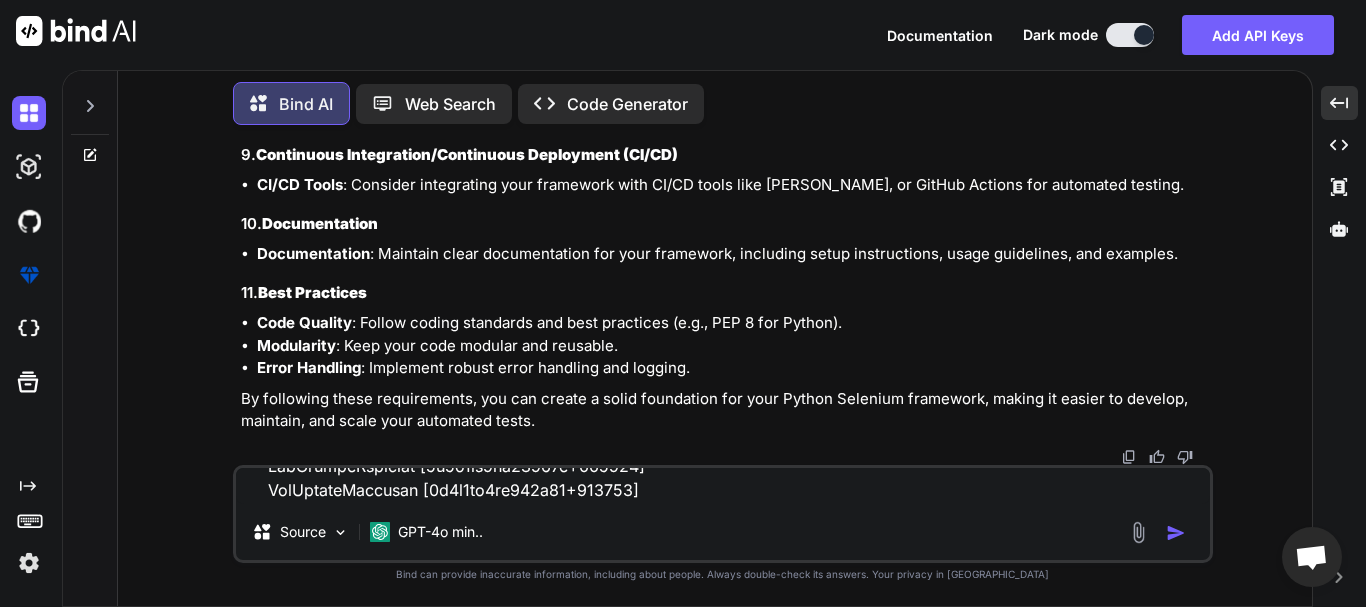 scroll, scrollTop: 0, scrollLeft: 0, axis: both 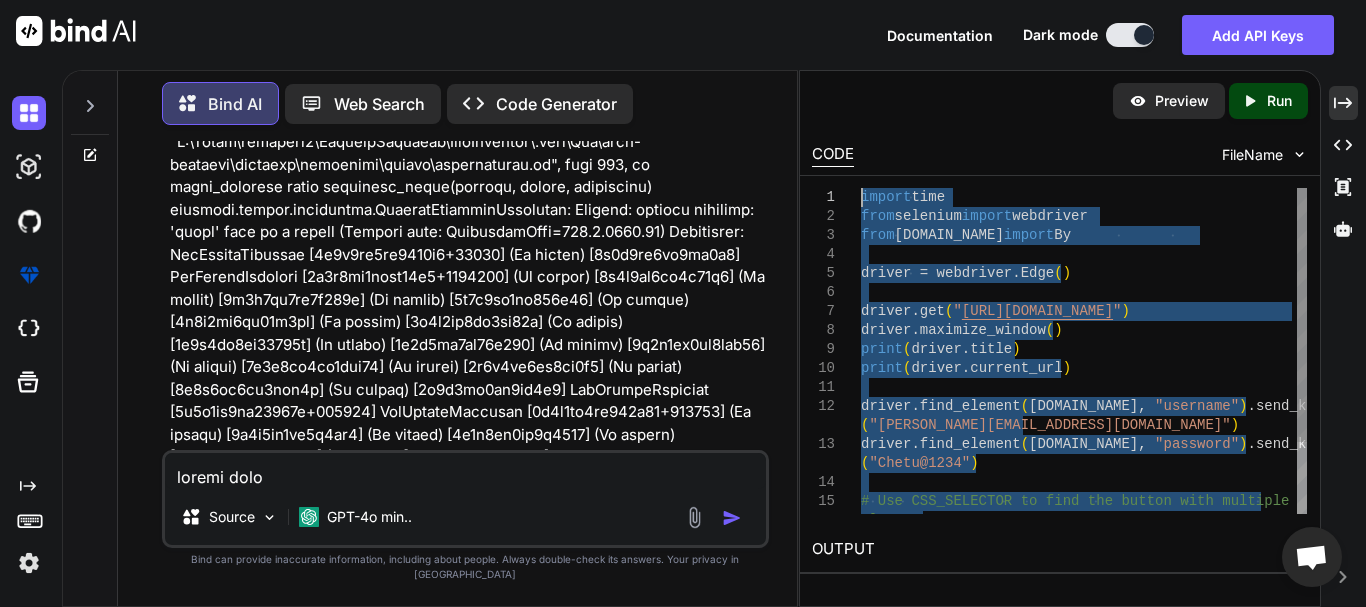 drag, startPoint x: 980, startPoint y: 504, endPoint x: 844, endPoint y: 184, distance: 347.70102 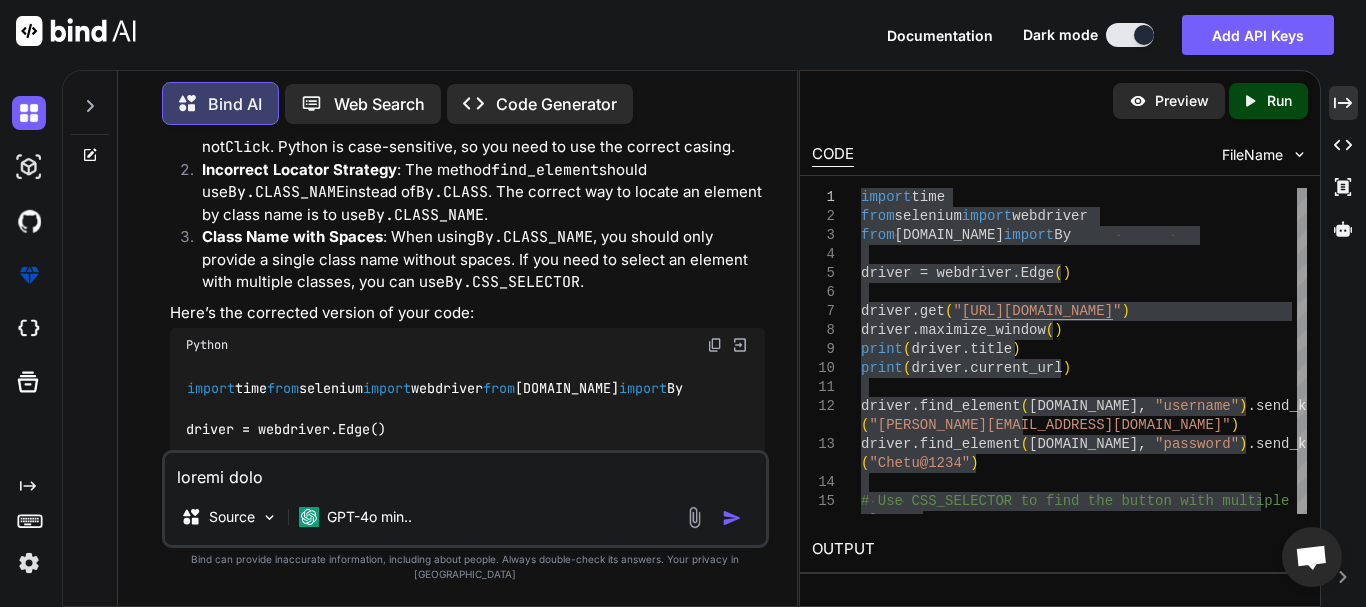 scroll, scrollTop: 2792, scrollLeft: 0, axis: vertical 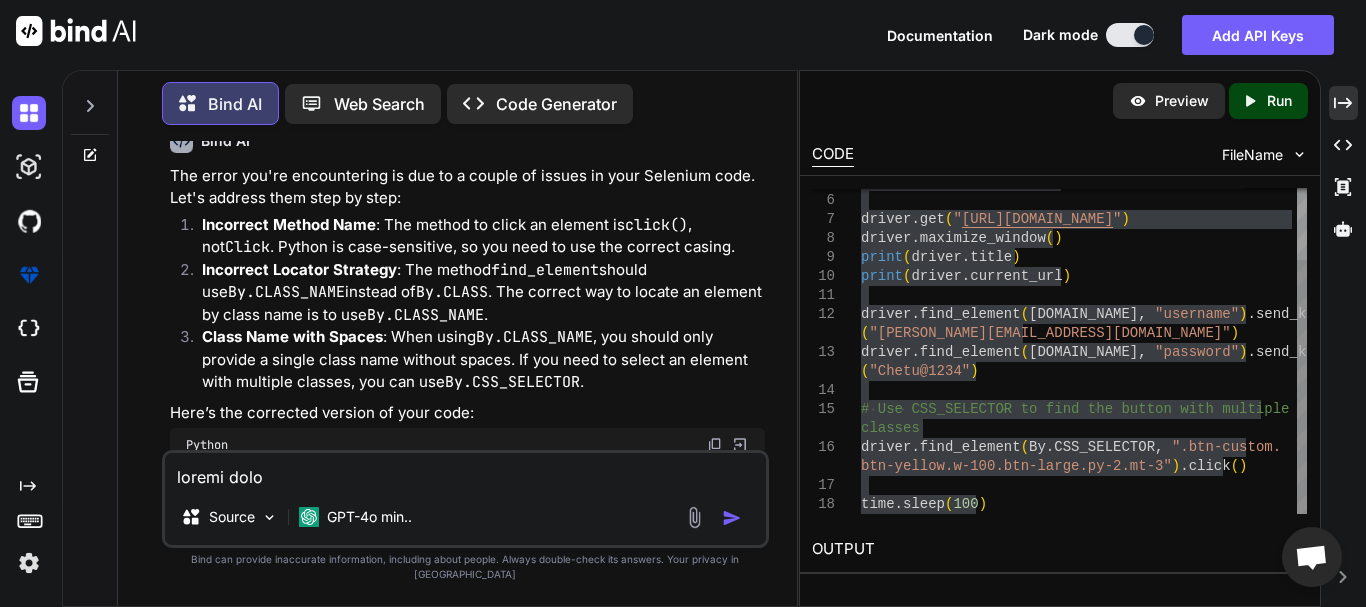 click on "driver = webdriver.Edge ( ) driver.get ( " [URL][DOMAIN_NAME] " ) [DOMAIN_NAME]_window ( ) print ( driver.title ) print ( driver.current_url ) driver.find_element ( [DOMAIN_NAME] ,   "username" ) .send_keys ( "[PERSON_NAME][EMAIL_ADDRESS][DOMAIN_NAME]" ) [DOMAIN_NAME]_element ( [DOMAIN_NAME] ,   "password" ) .send_keys ( "Chetu@1234" ) # Use CSS_SELECTOR to find the button with multipl e  classes driver.find_element ( By.CSS_SELECTOR ,   ".btn-custom. btn-yellow.w-100.btn-large.py-2.mt-3" ) .click ( ) time.sleep ( 100 )" at bounding box center (1084, 305) 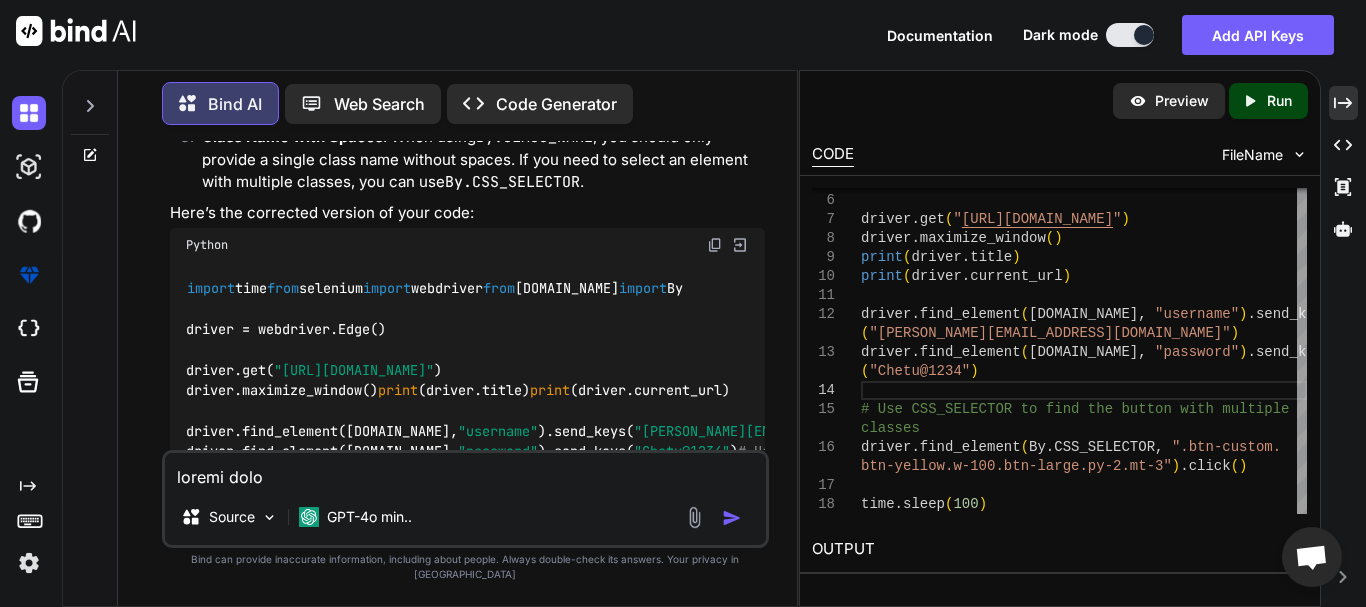 scroll, scrollTop: 3292, scrollLeft: 0, axis: vertical 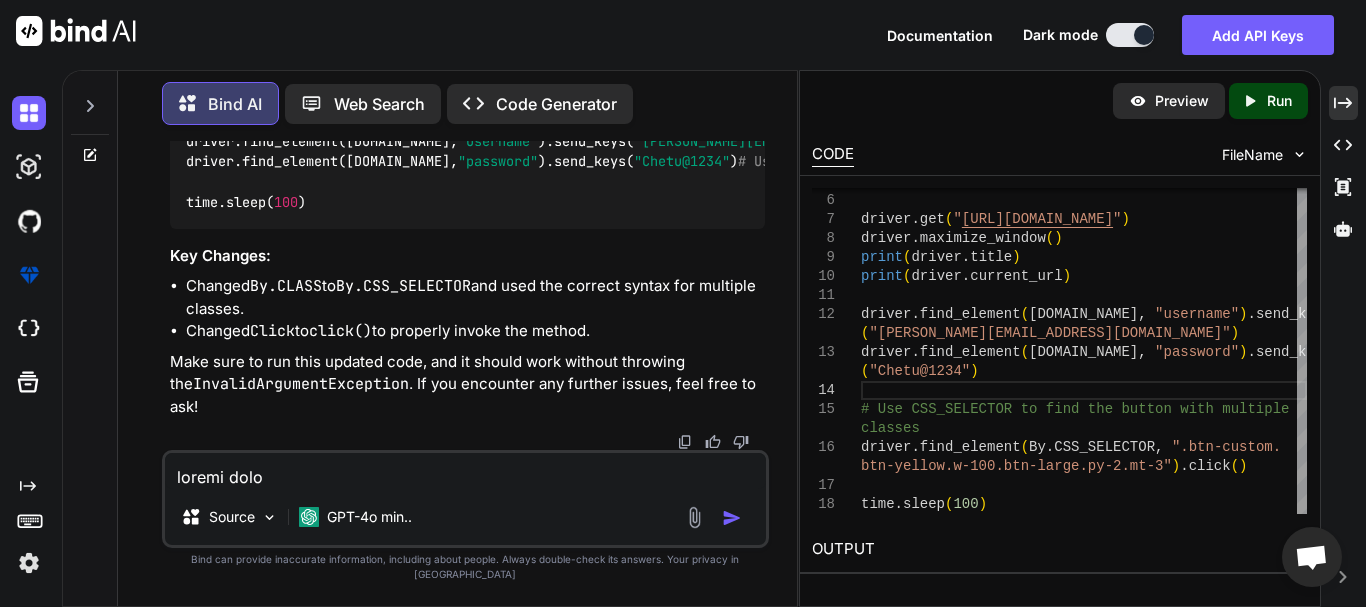 type on "driver.find_element([DOMAIN_NAME], "username").send_keys("[PERSON_NAME][EMAIL_ADDRESS][DOMAIN_NAME]")
[DOMAIN_NAME]_element([DOMAIN_NAME], "password").send_keys("Chetu@1234")
# Use CSS_SELECTOR to find the button with multiple classes
driver.find_element(By.CSS_SELECTOR, ".btn-custom.btn-yellow.w-100.btn-large.py-2.mt-3").click()" 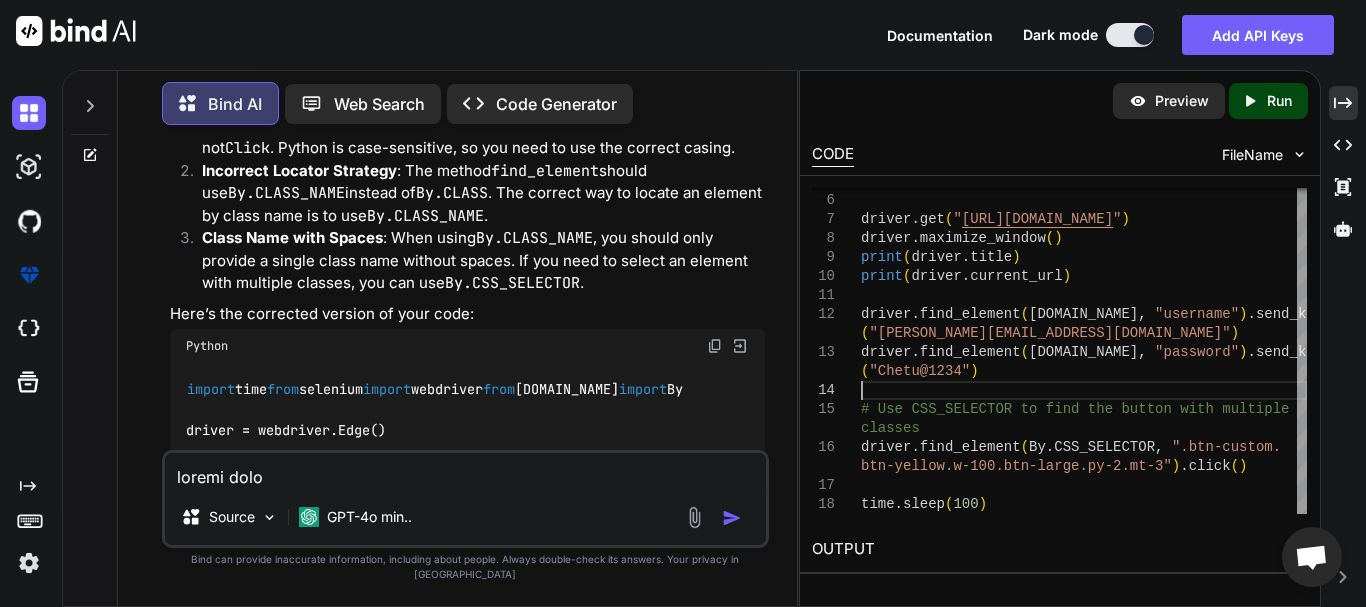 scroll, scrollTop: 3391, scrollLeft: 0, axis: vertical 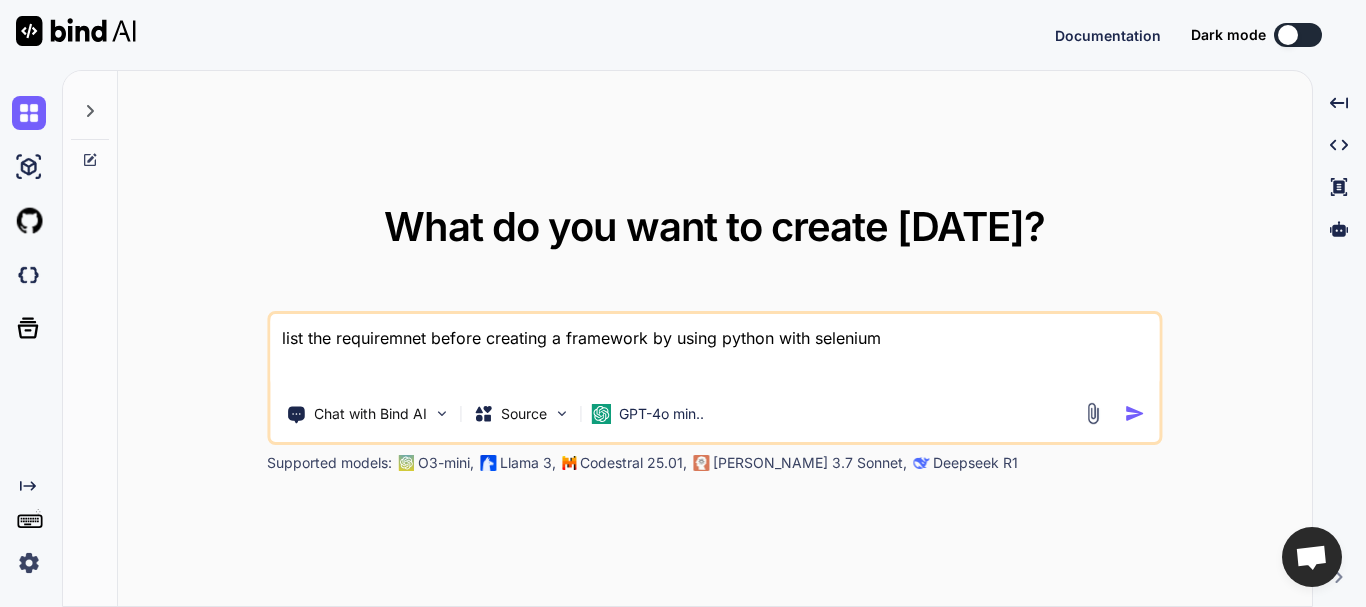 drag, startPoint x: 910, startPoint y: 328, endPoint x: 451, endPoint y: 353, distance: 459.68033 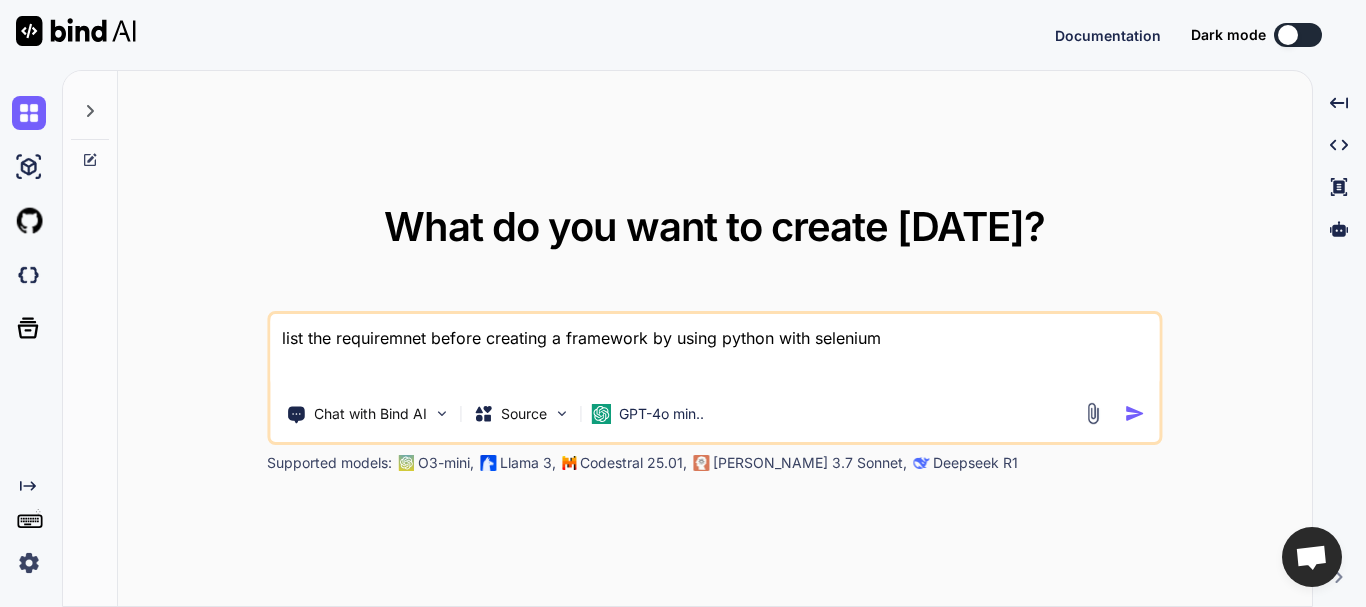 click on "list the requiremnet before creating a framework by using python with selenium" at bounding box center [714, 351] 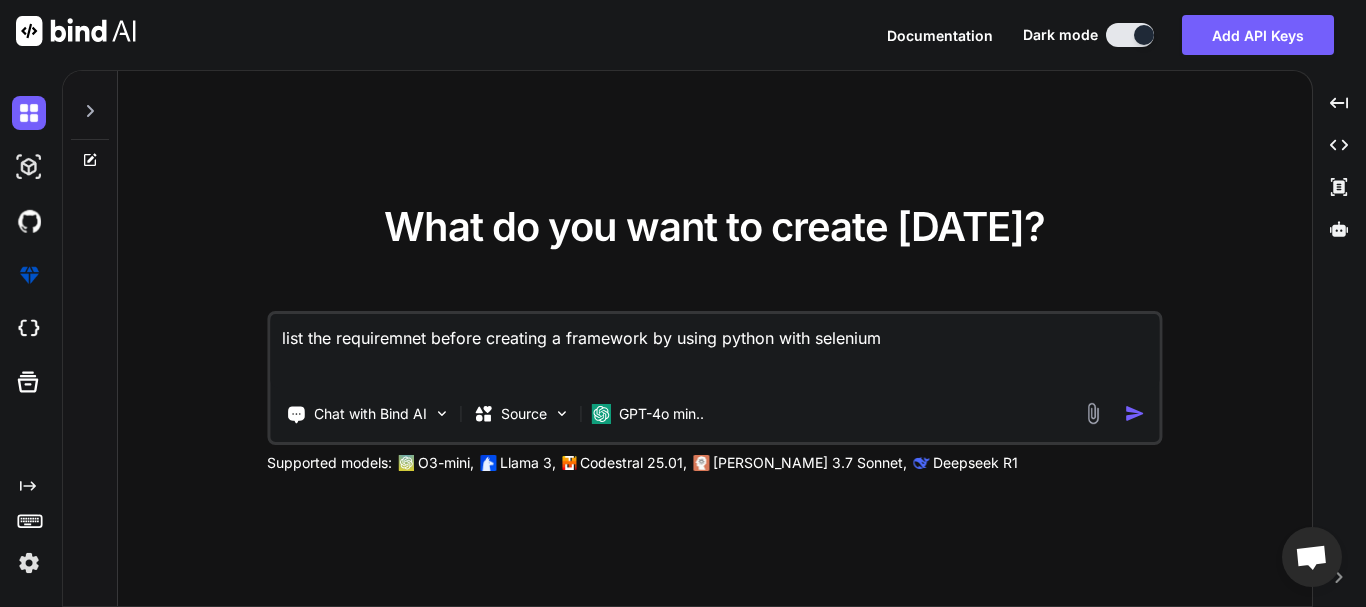 type on "x" 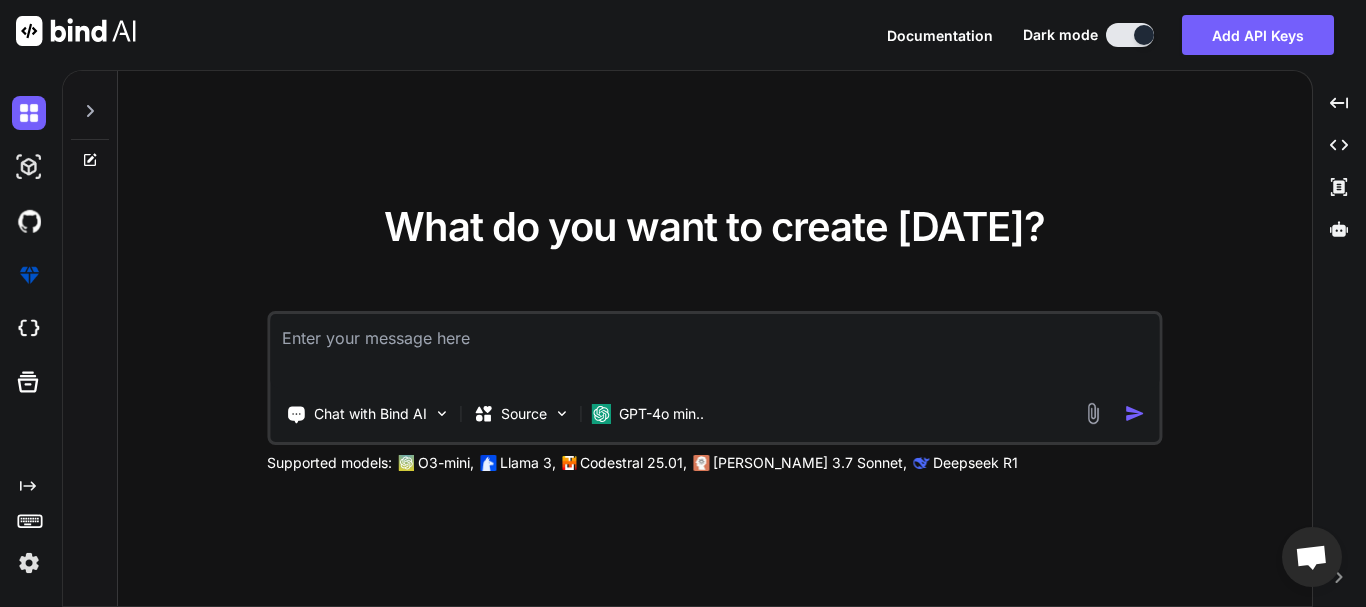 type 